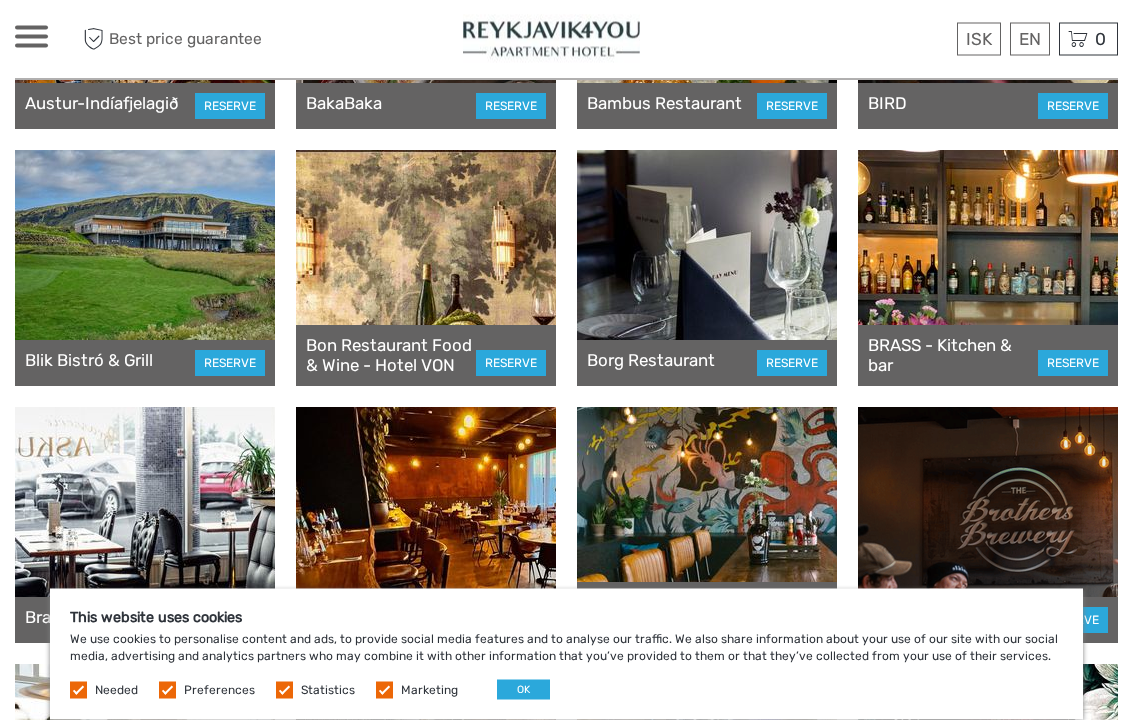 scroll, scrollTop: 799, scrollLeft: 0, axis: vertical 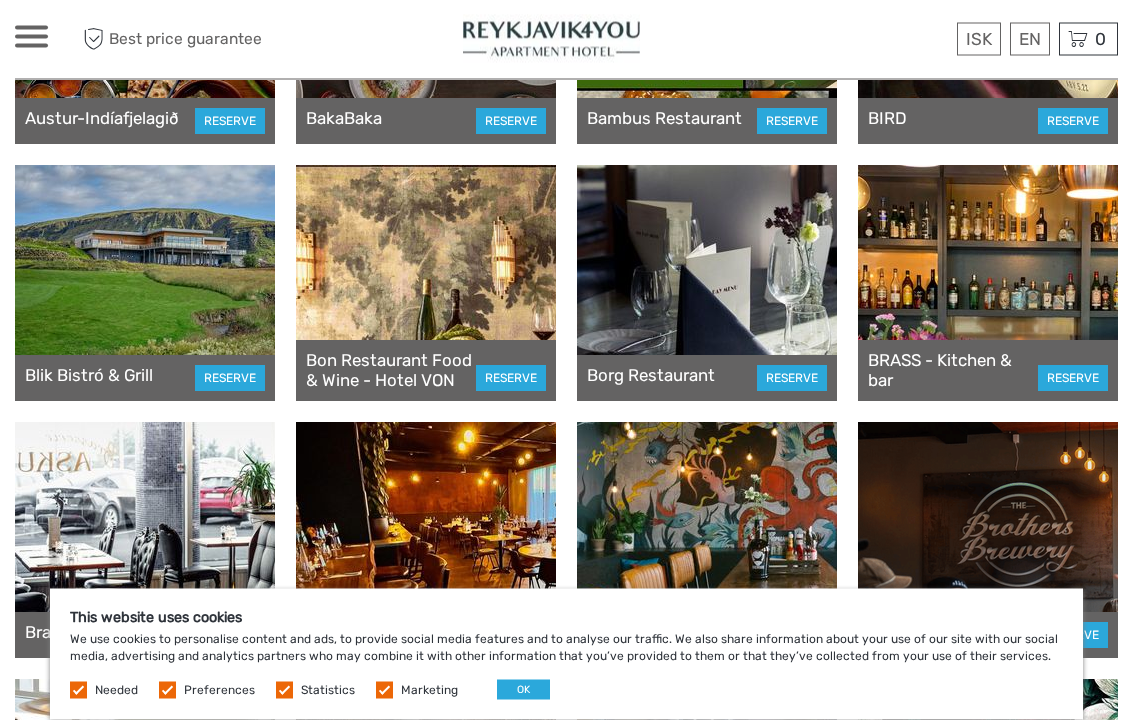 click at bounding box center (145, 284) 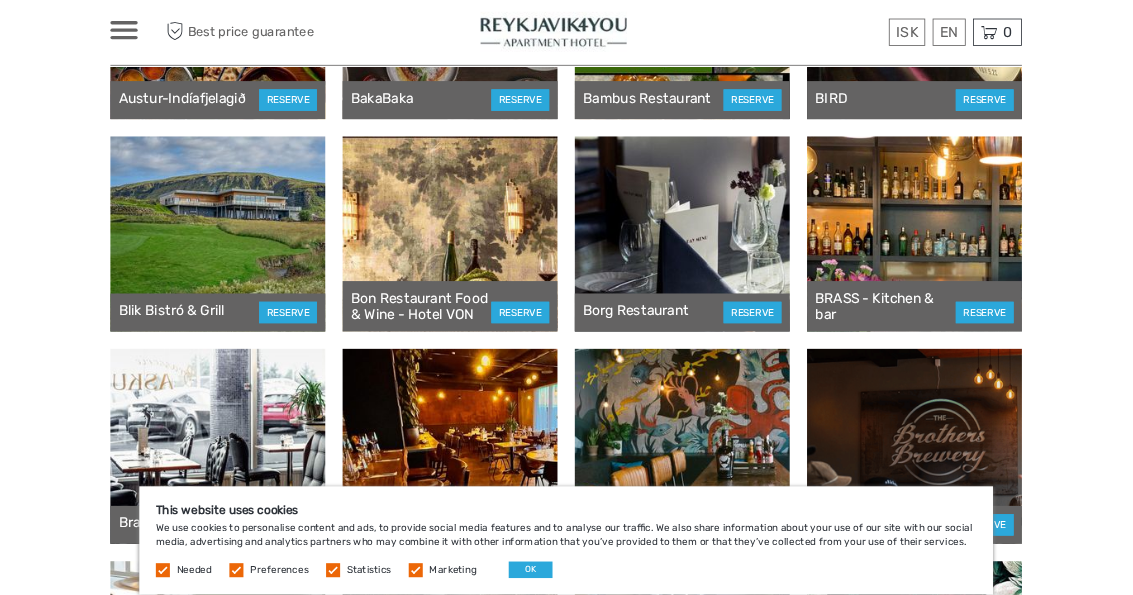scroll, scrollTop: 856, scrollLeft: 0, axis: vertical 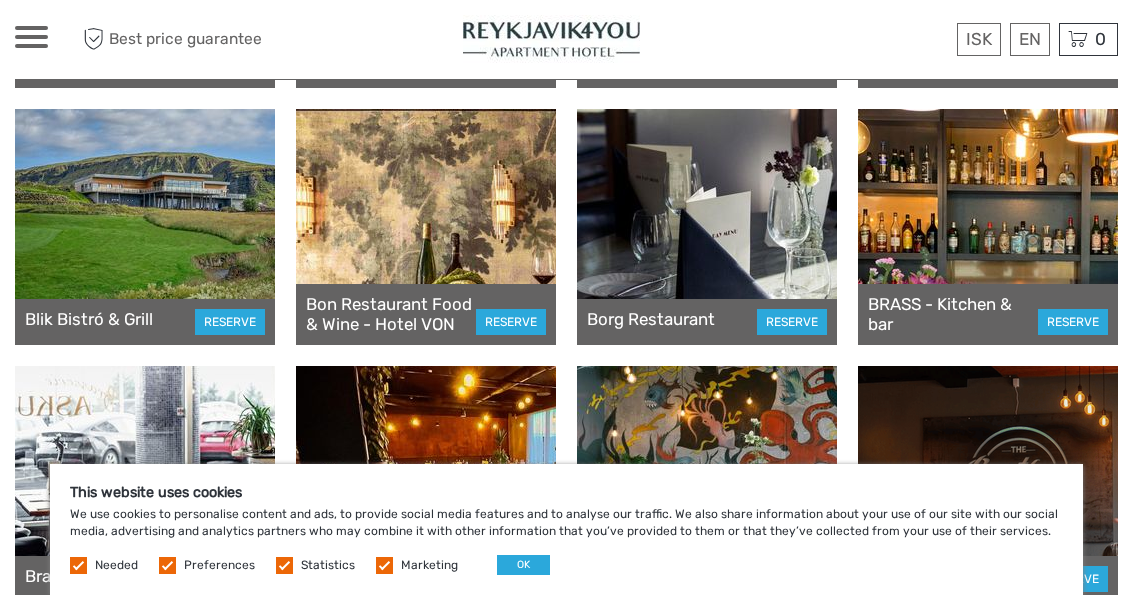 click on "OK" at bounding box center [523, 565] 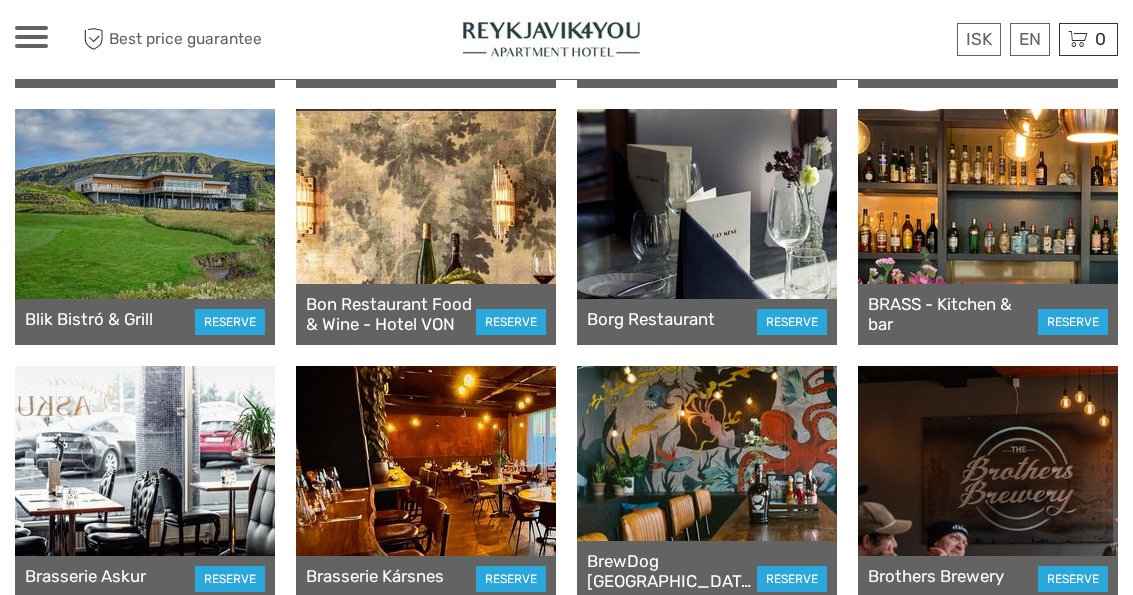 click at bounding box center (145, 227) 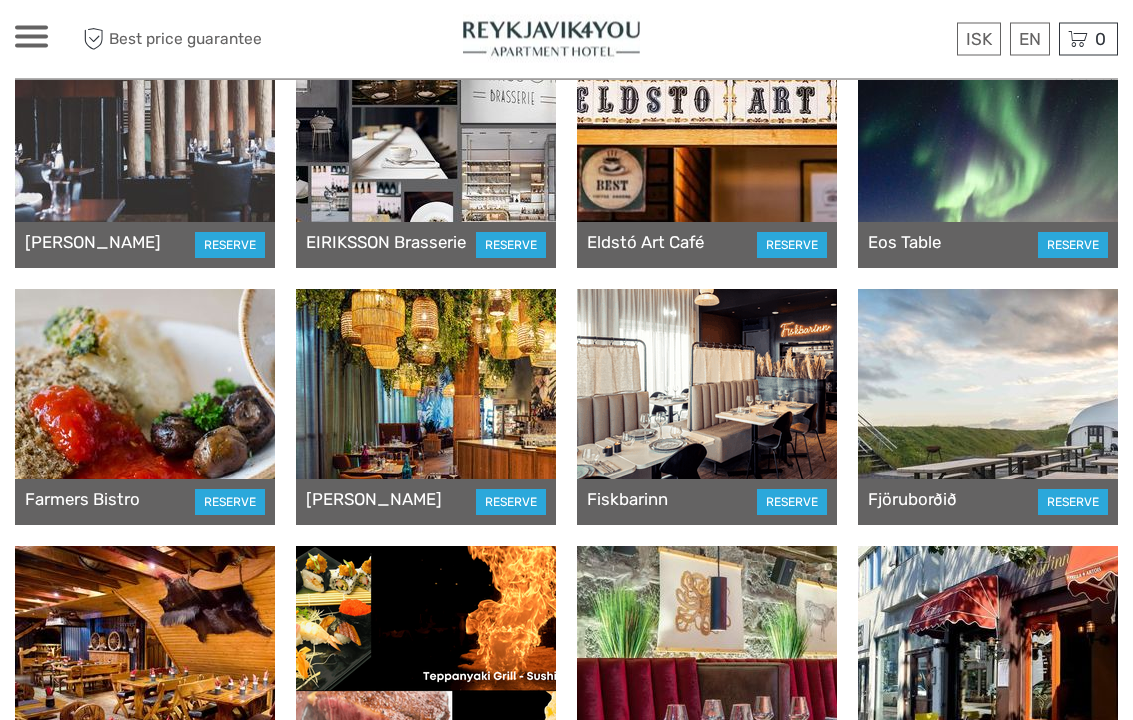 scroll, scrollTop: 1704, scrollLeft: 0, axis: vertical 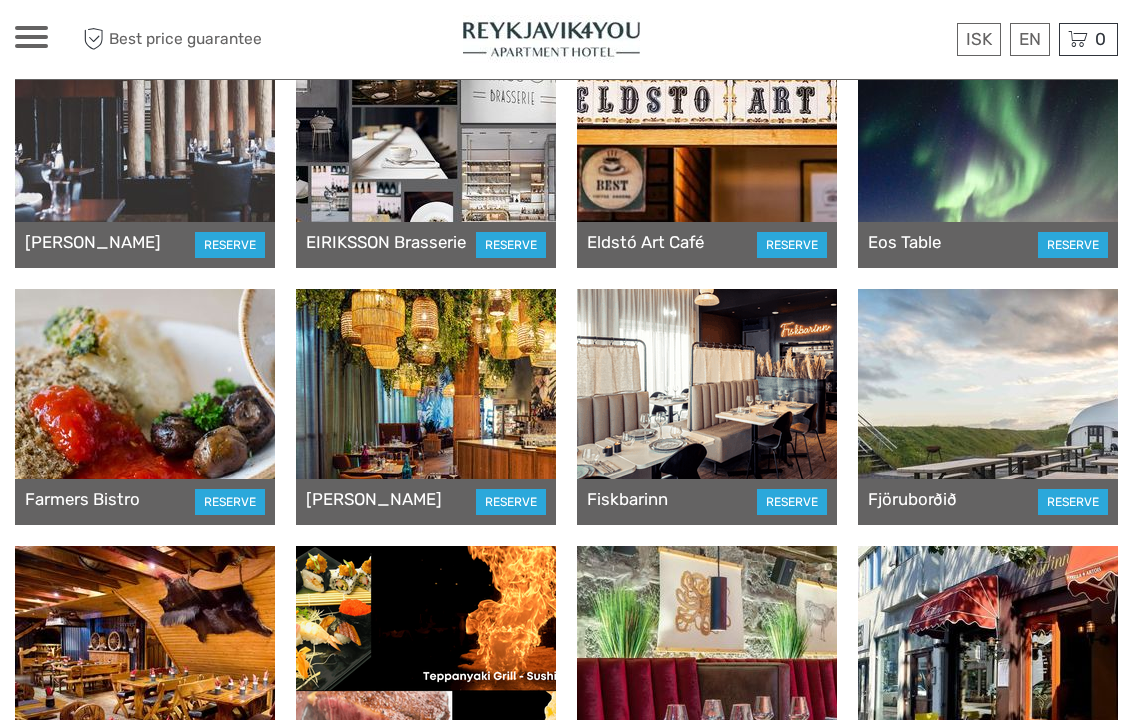 click at bounding box center (988, 407) 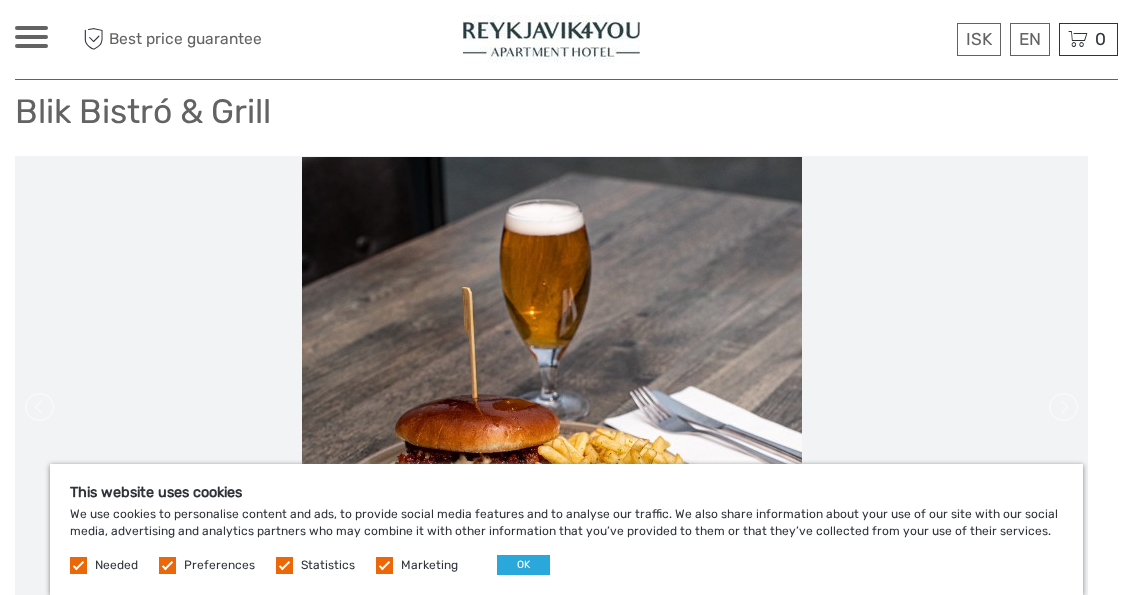 scroll, scrollTop: 0, scrollLeft: 0, axis: both 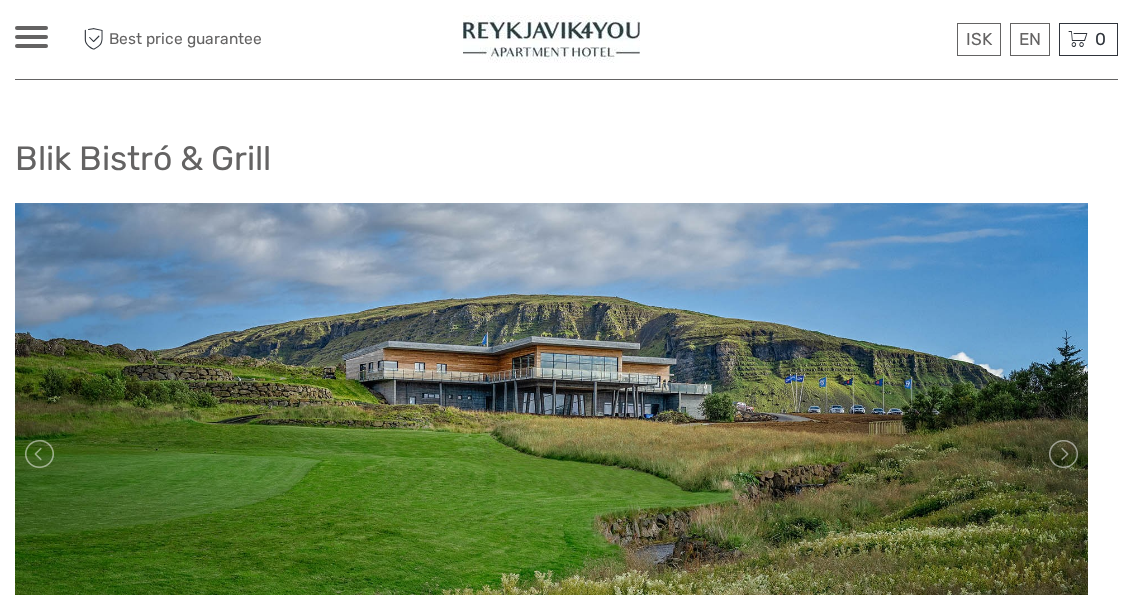 click at bounding box center (1062, 454) 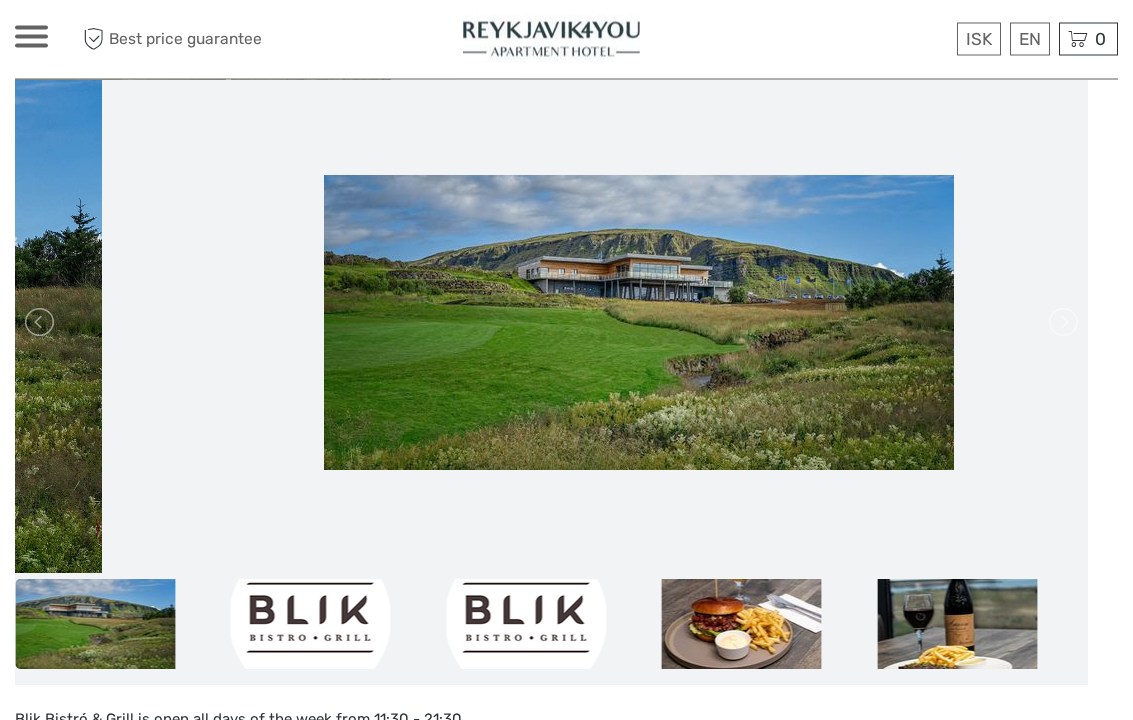 scroll, scrollTop: 124, scrollLeft: 0, axis: vertical 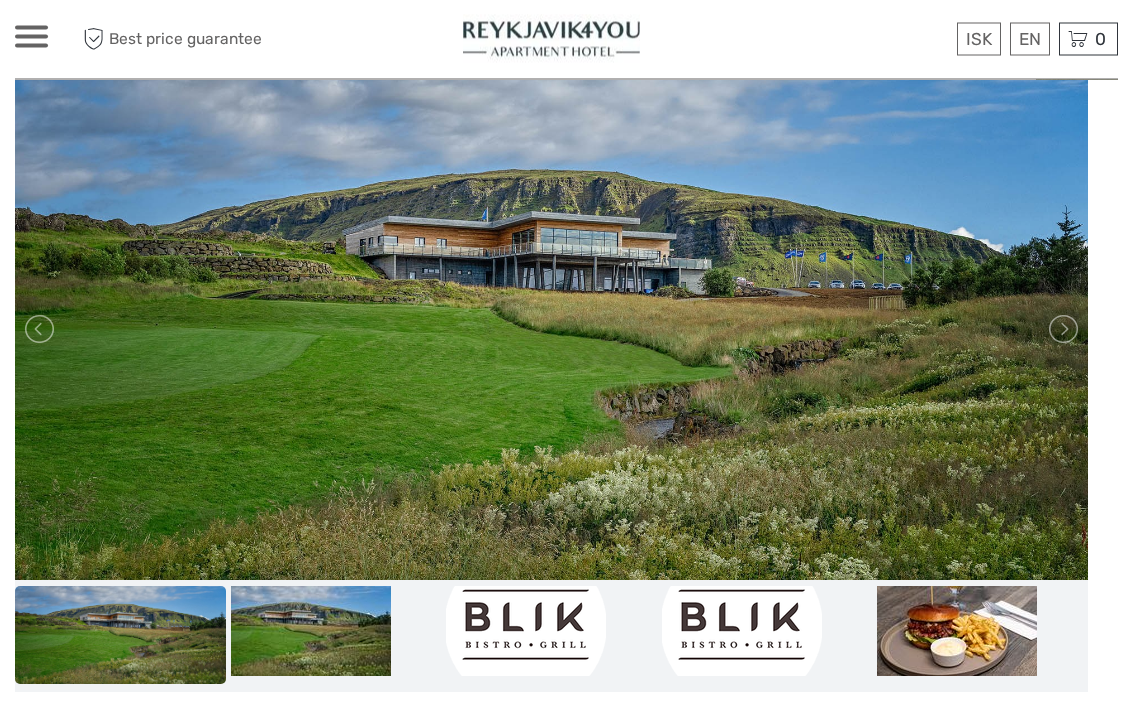 click at bounding box center (41, 330) 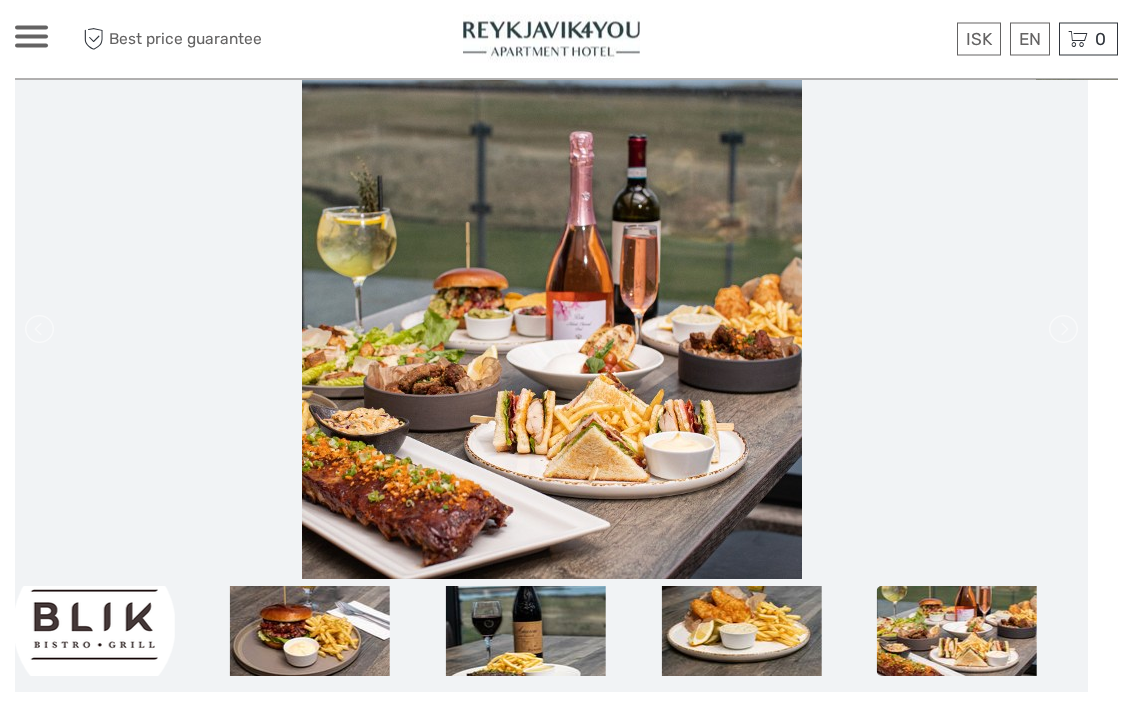 scroll, scrollTop: 125, scrollLeft: 0, axis: vertical 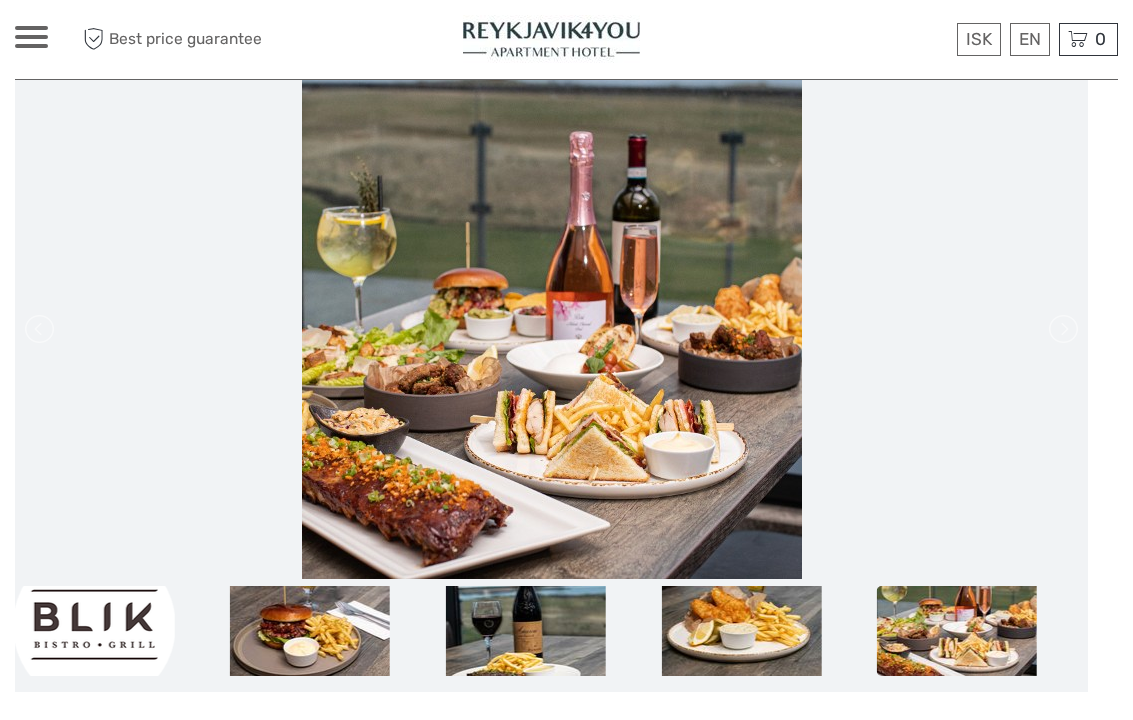 click at bounding box center [41, 329] 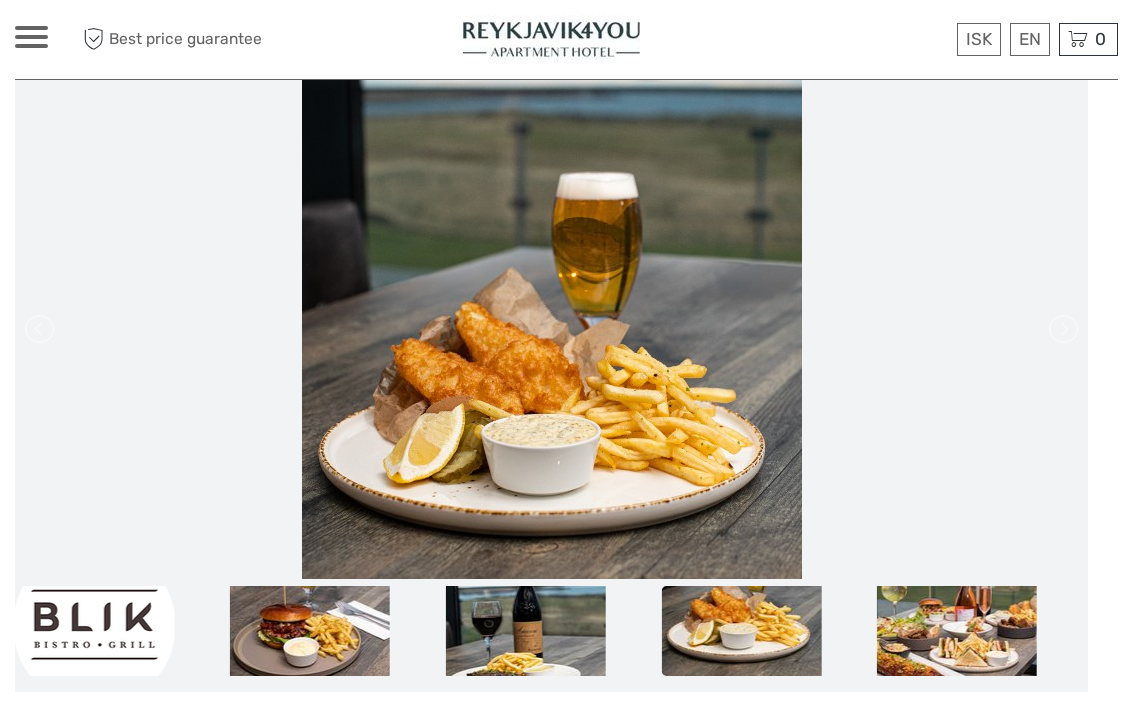 click at bounding box center (551, 329) 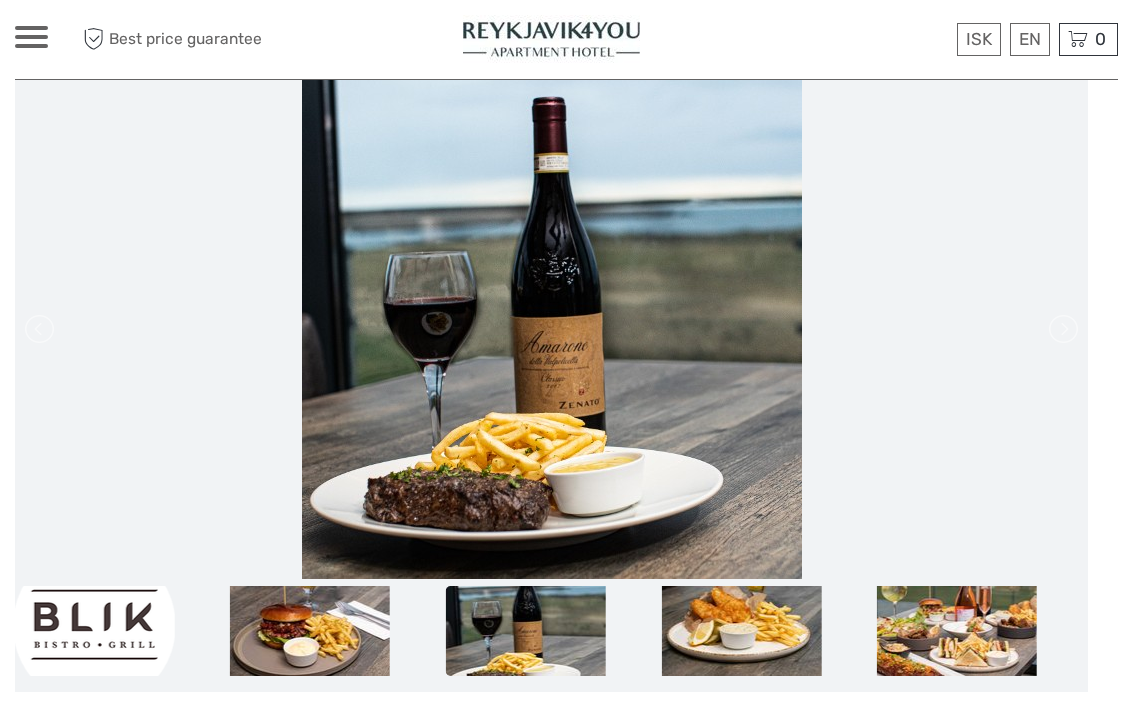 click at bounding box center (551, 329) 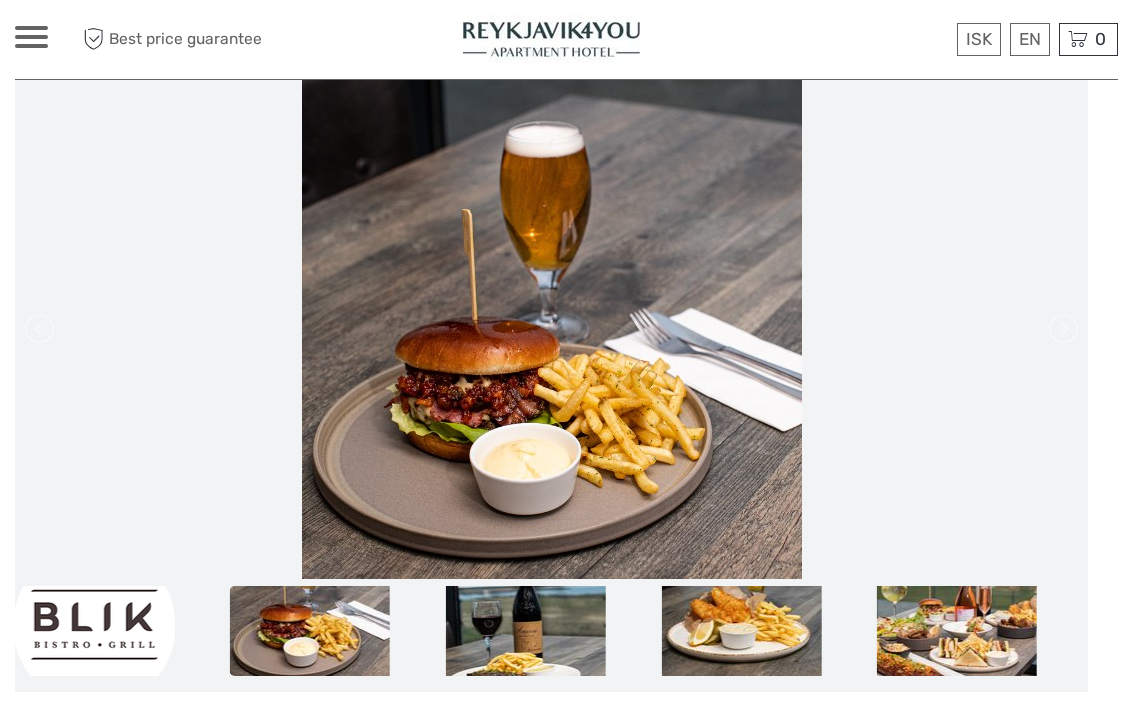 click at bounding box center (41, 329) 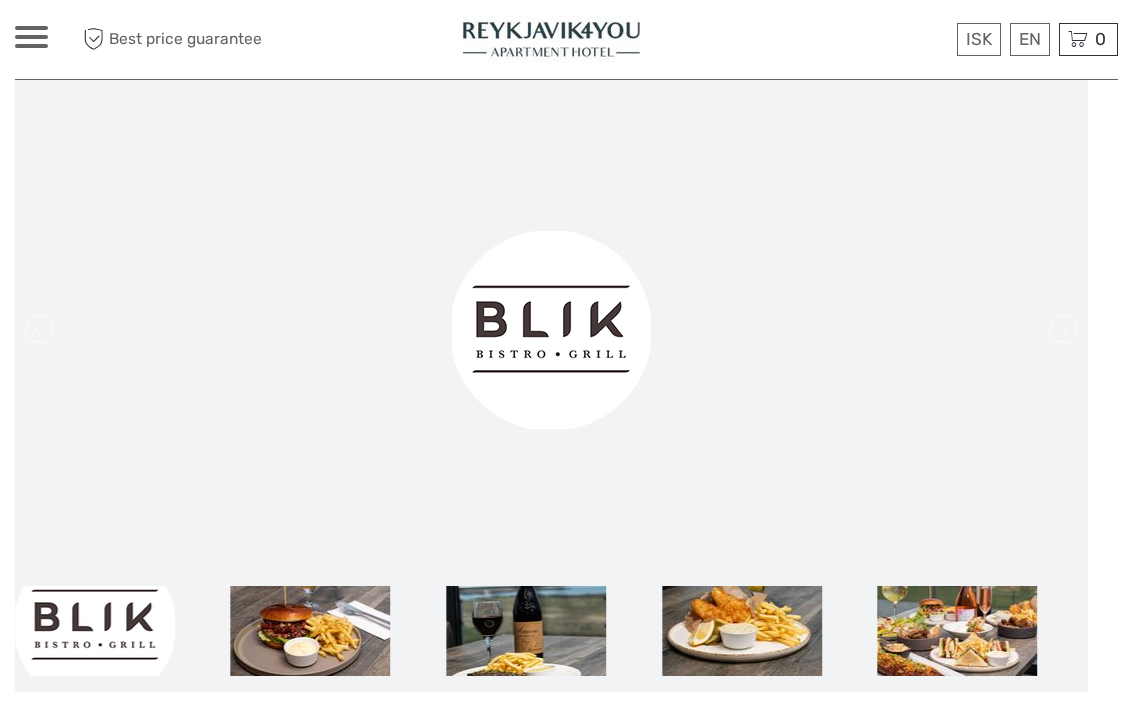 click at bounding box center [551, 329] 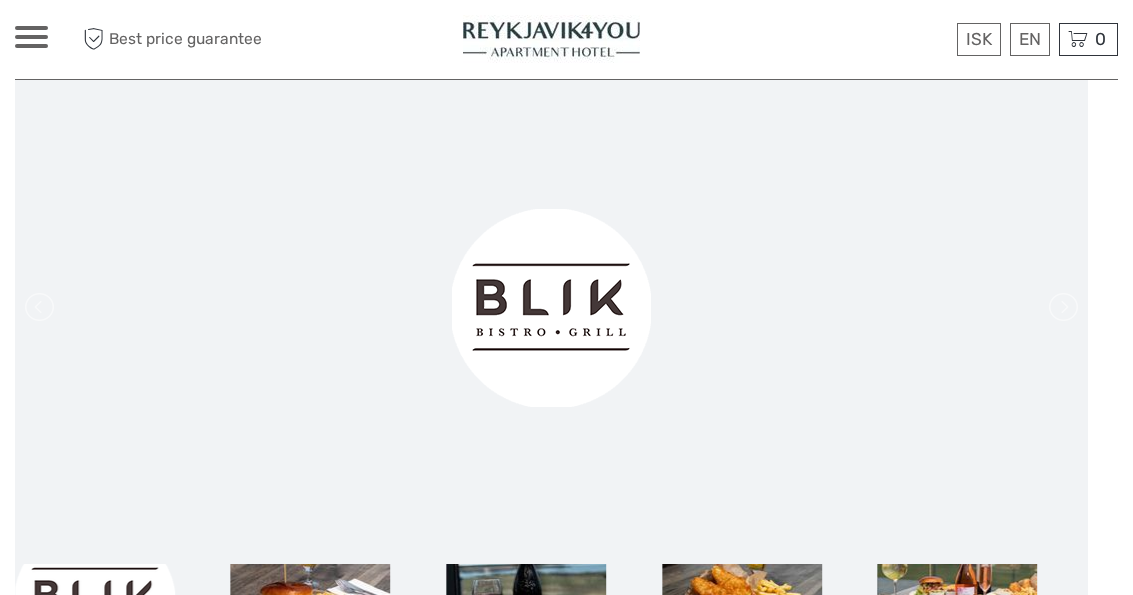 scroll, scrollTop: 0, scrollLeft: 0, axis: both 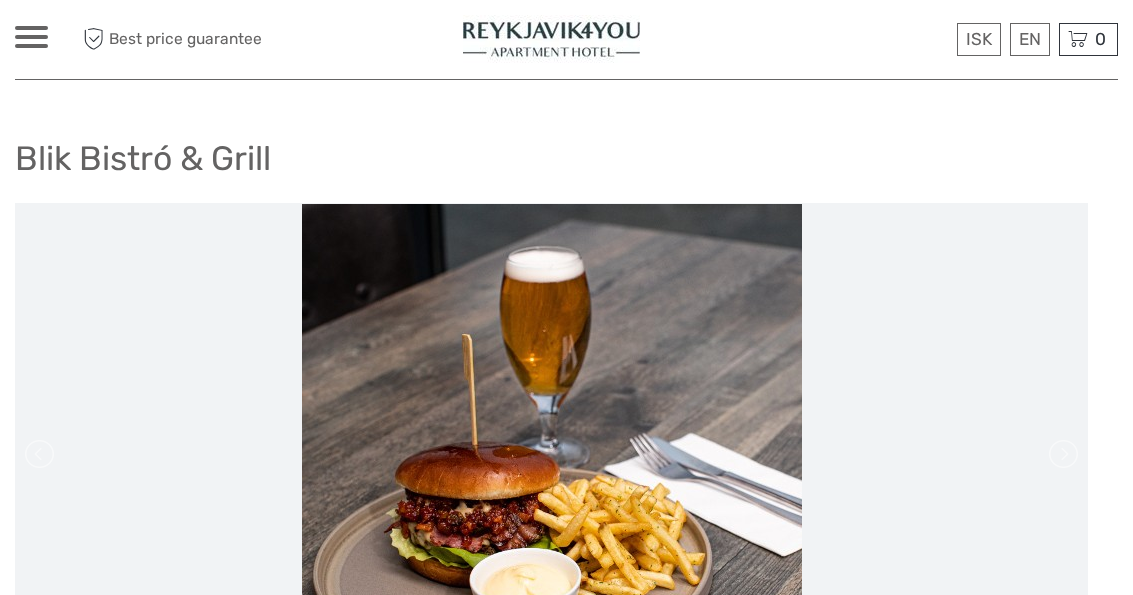 click on "ISK
ISK
€
$
£
EN
English
Español
Deutsch
Tours
Multi-day tours
Transfers
Car rental
More
Food & drink
Travel Articles
Food & drink
Travel Articles" at bounding box center [31, 39] 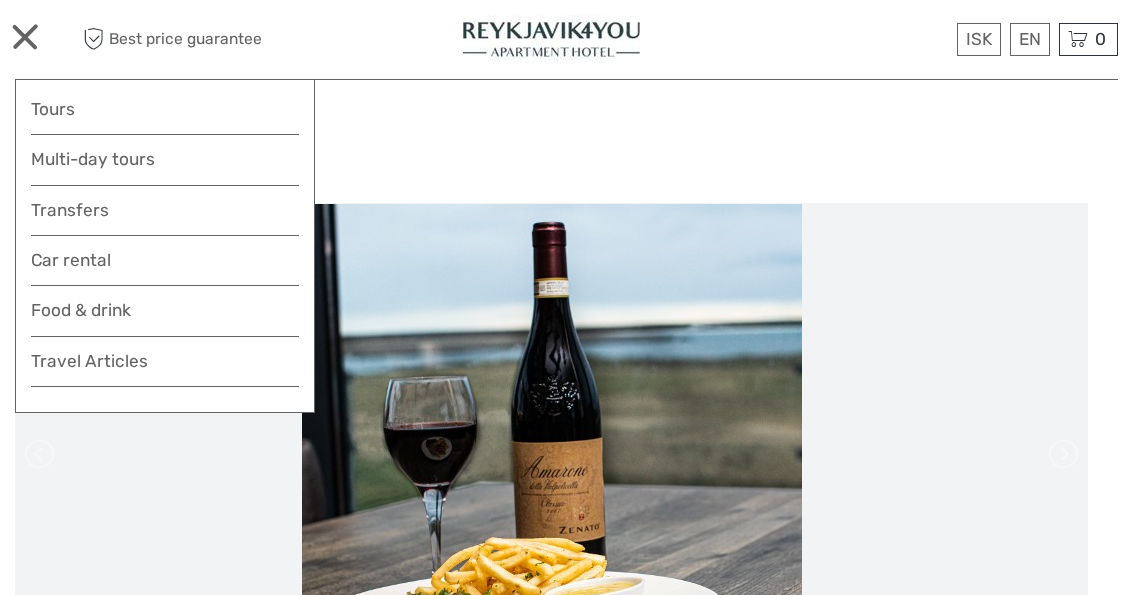 click at bounding box center [551, 454] 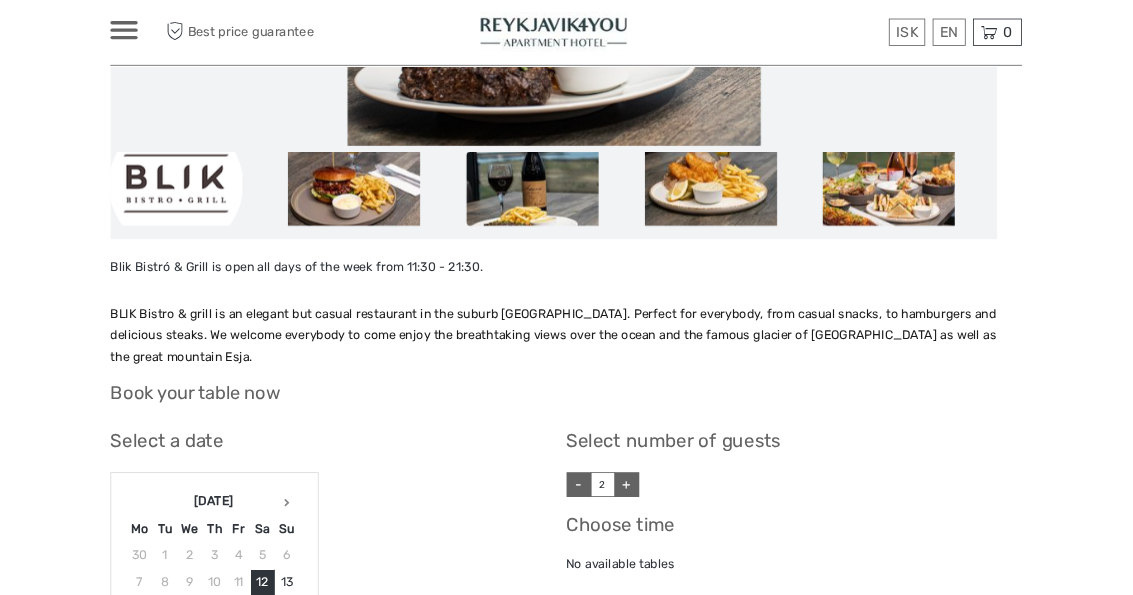 scroll, scrollTop: 516, scrollLeft: 0, axis: vertical 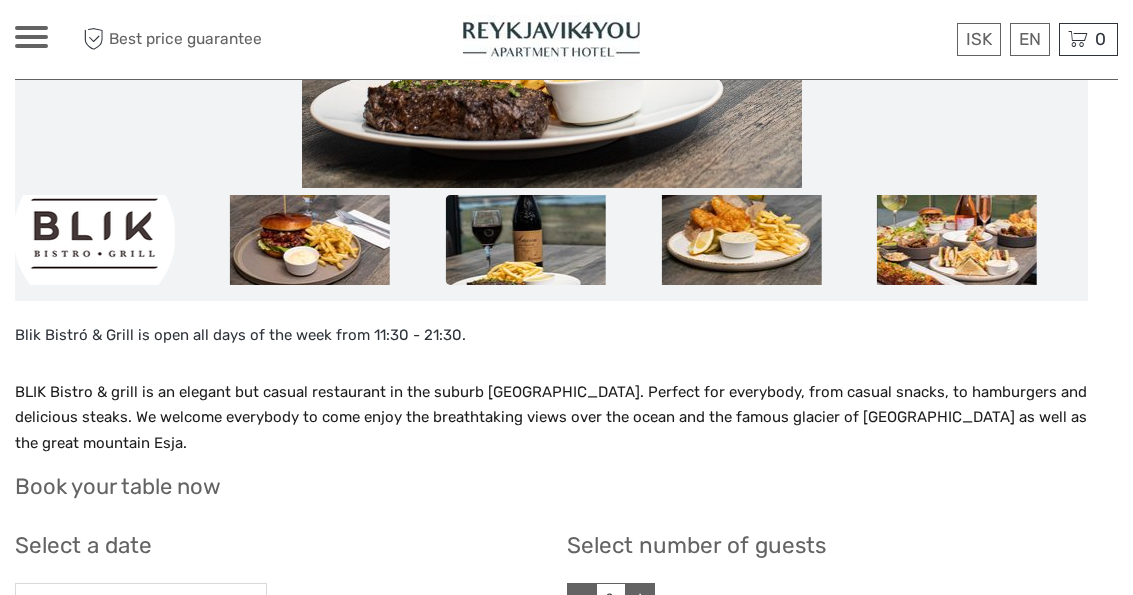 click at bounding box center (94, 240) 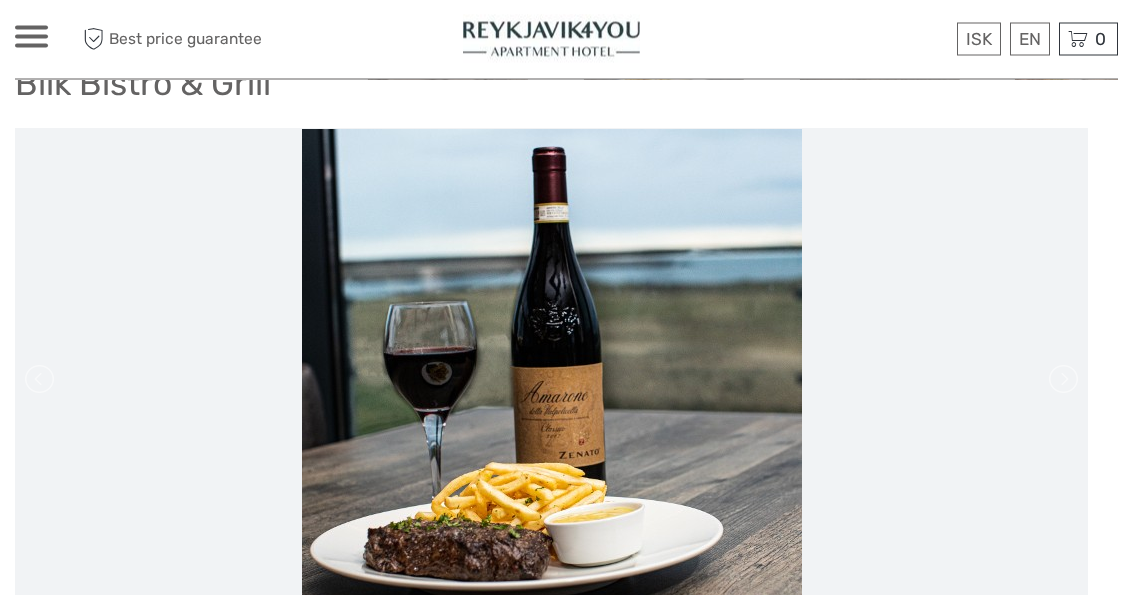scroll, scrollTop: 0, scrollLeft: 0, axis: both 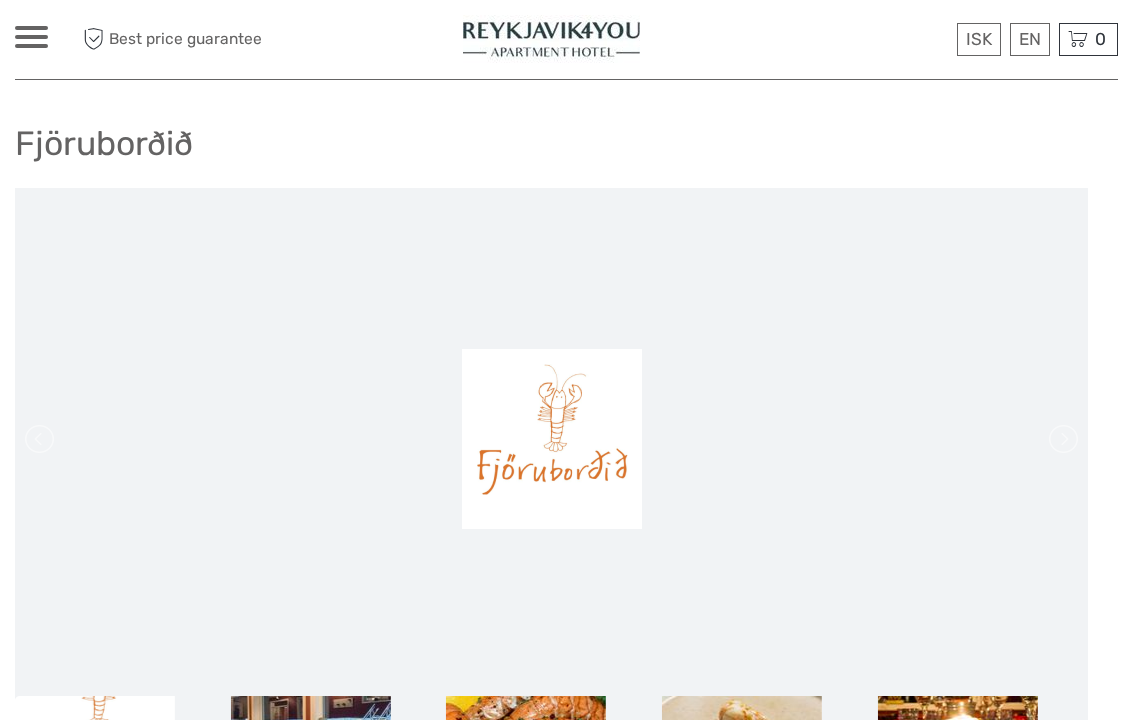 click at bounding box center (552, 439) 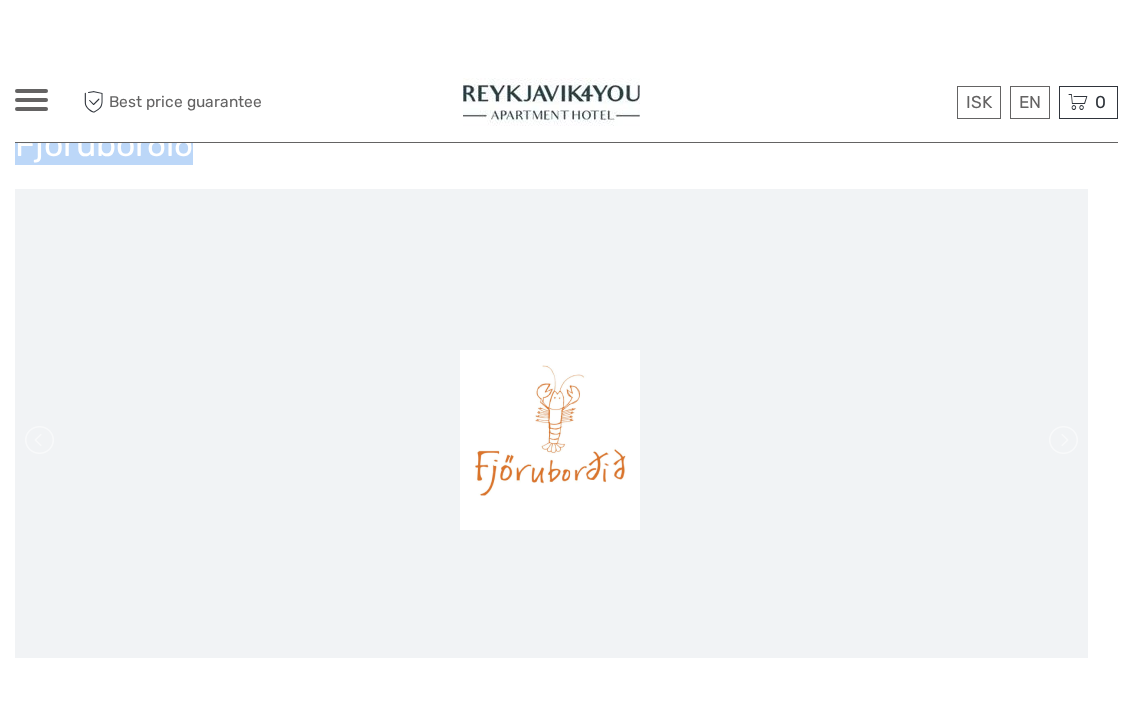 scroll, scrollTop: 0, scrollLeft: 0, axis: both 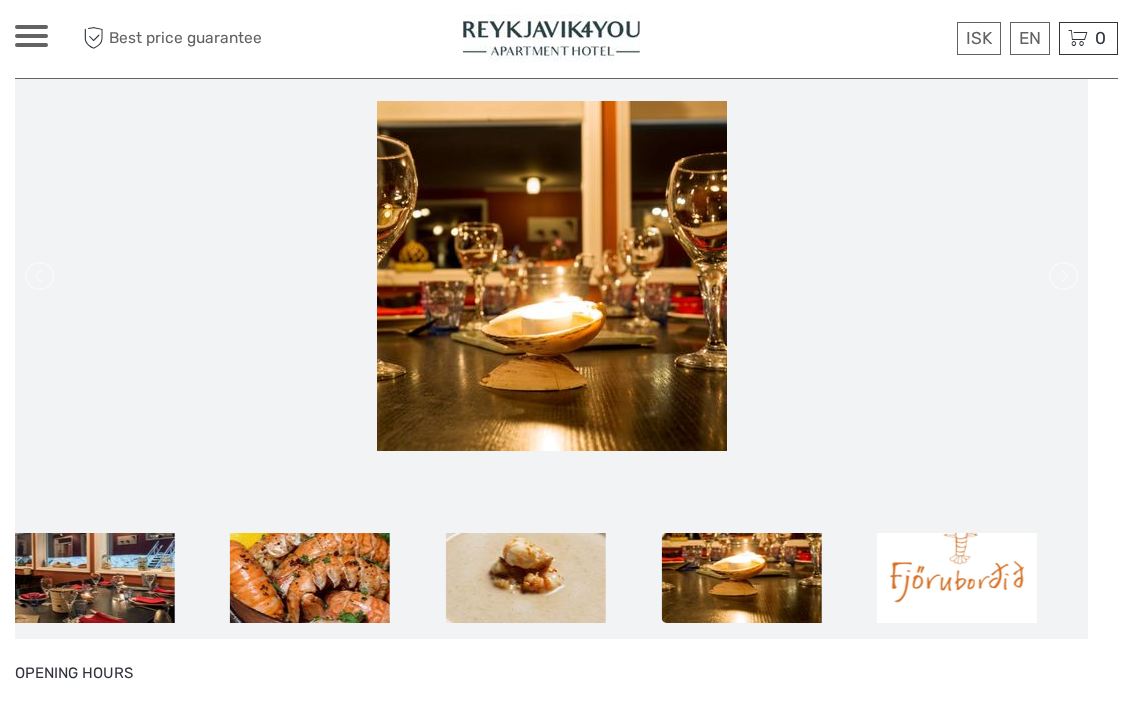 click at bounding box center (94, 579) 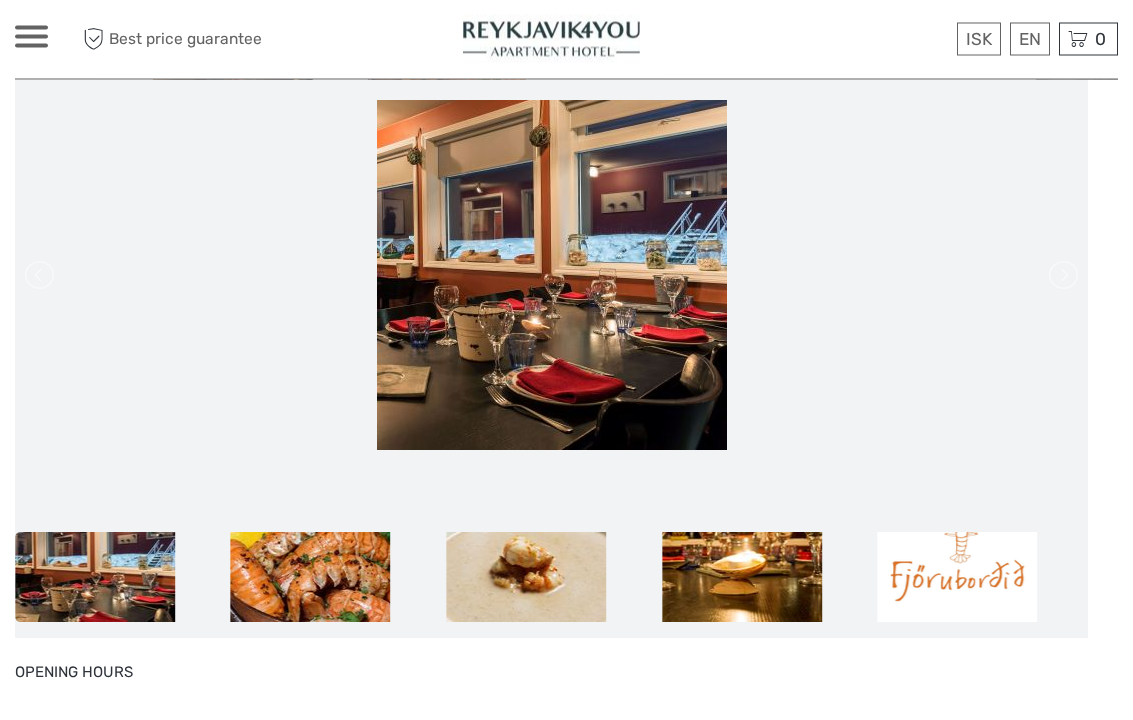 scroll, scrollTop: 181, scrollLeft: 0, axis: vertical 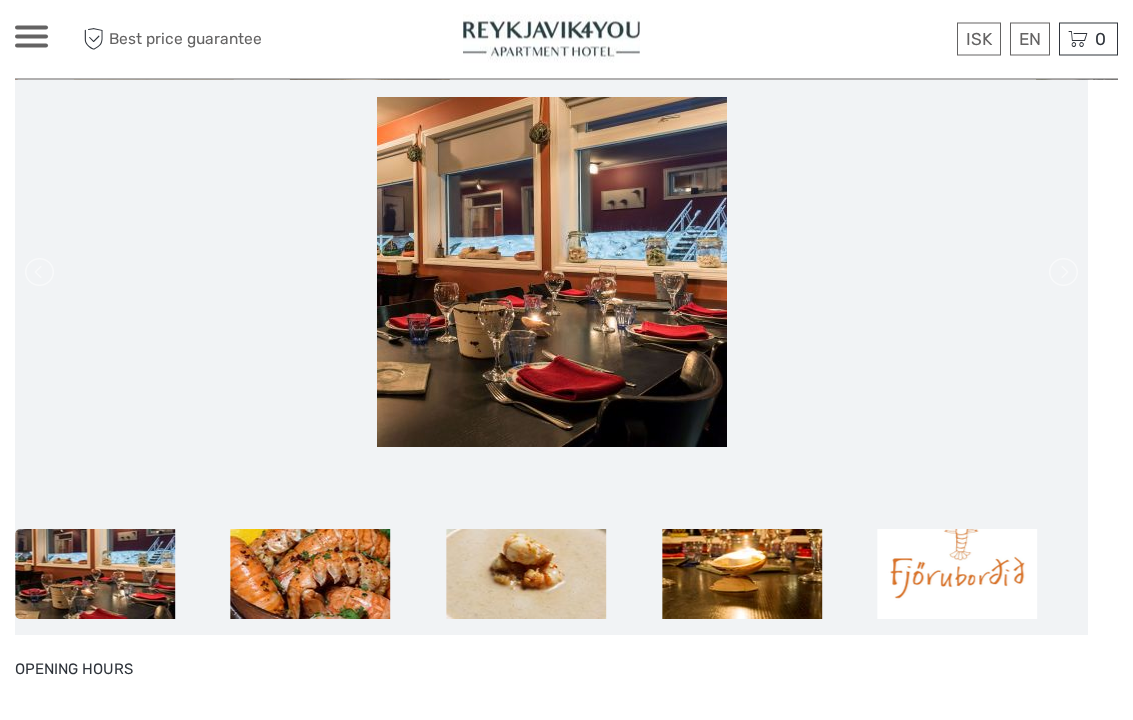 click at bounding box center [957, 575] 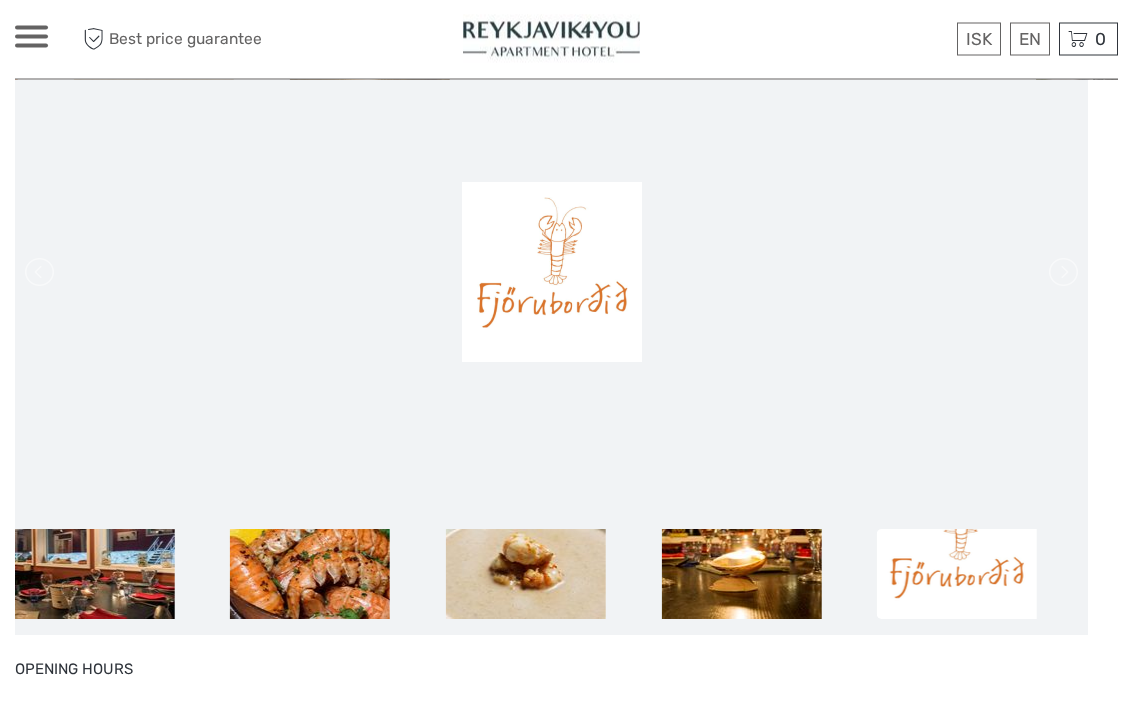 scroll, scrollTop: 182, scrollLeft: 0, axis: vertical 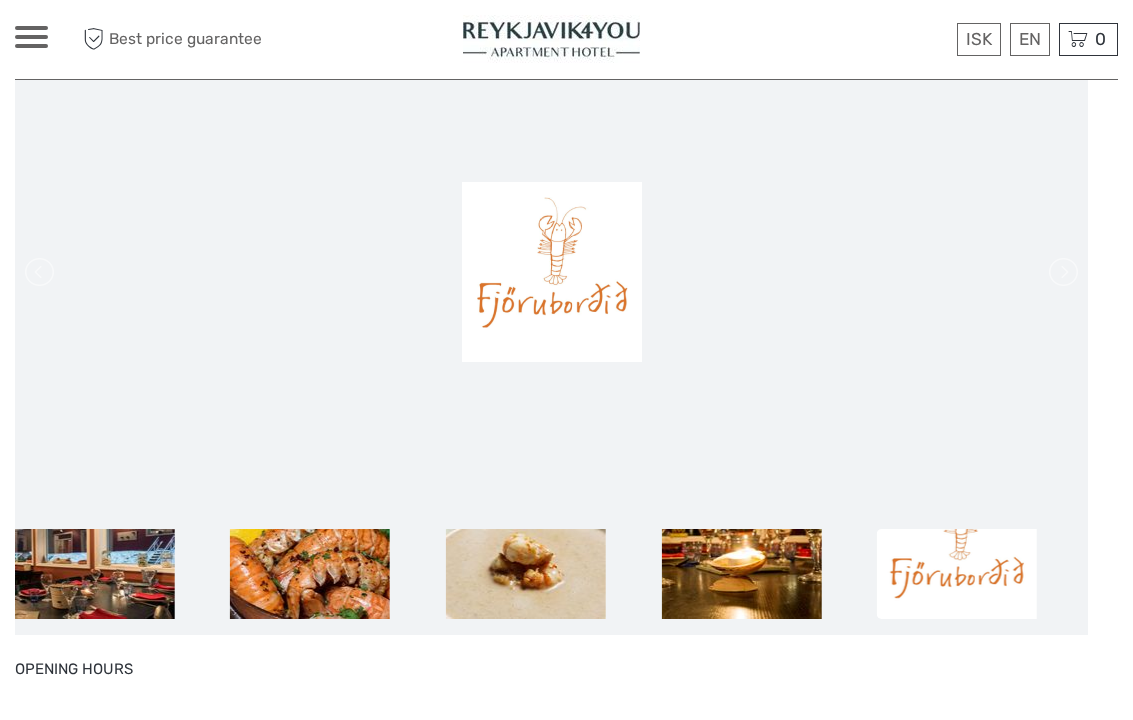 click at bounding box center [551, 272] 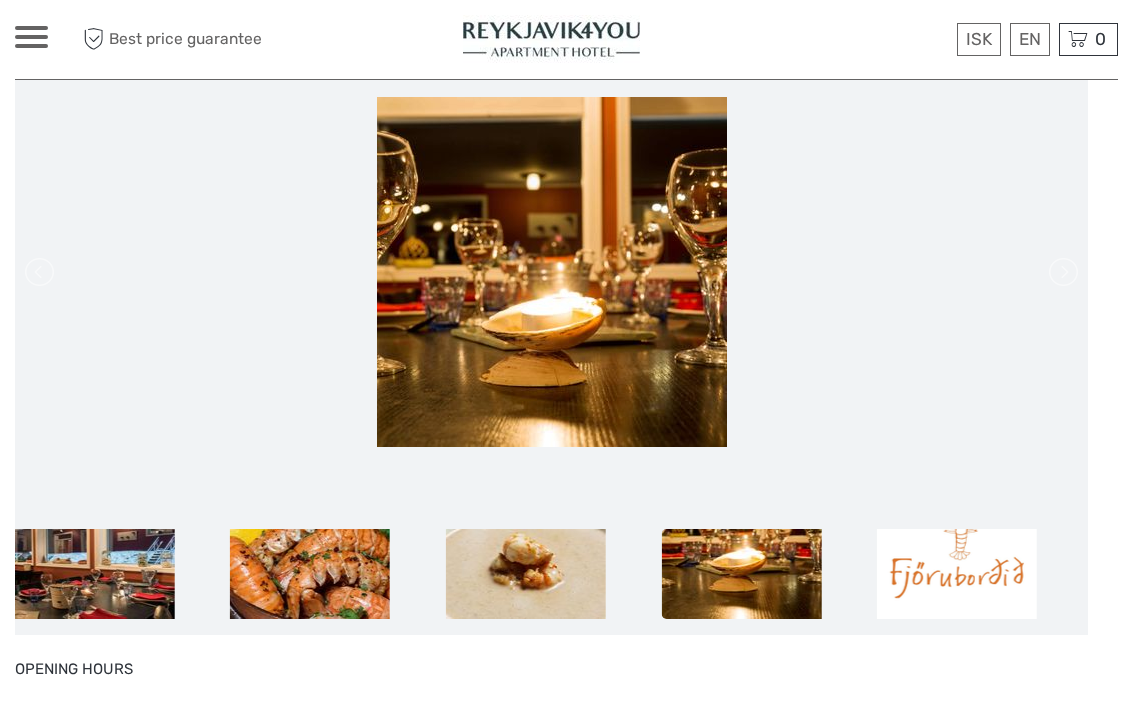 click at bounding box center [551, 272] 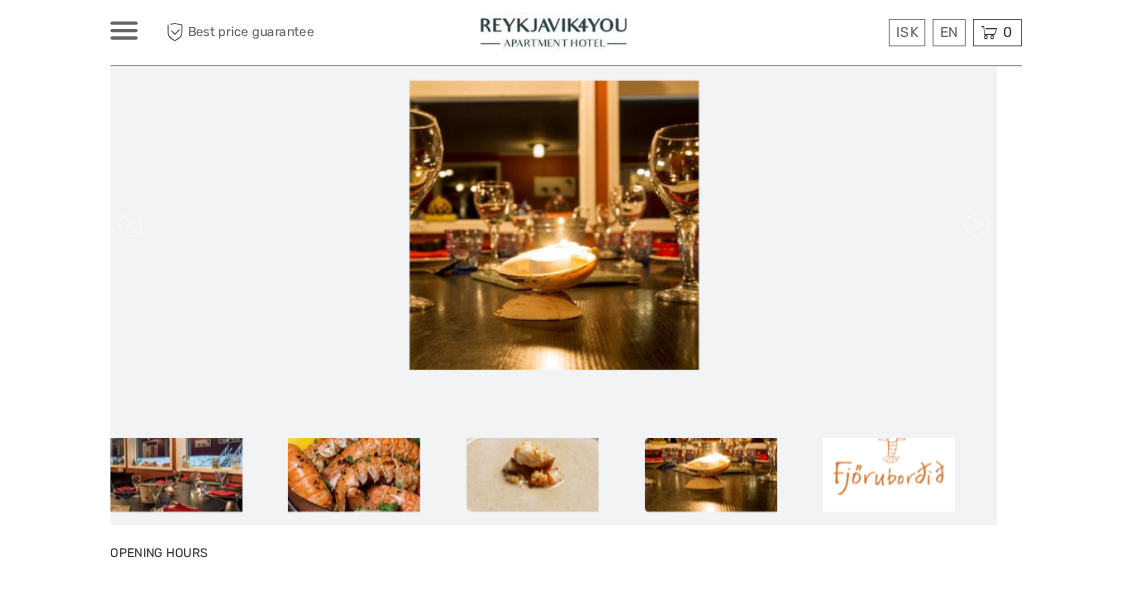 scroll, scrollTop: 238, scrollLeft: 0, axis: vertical 